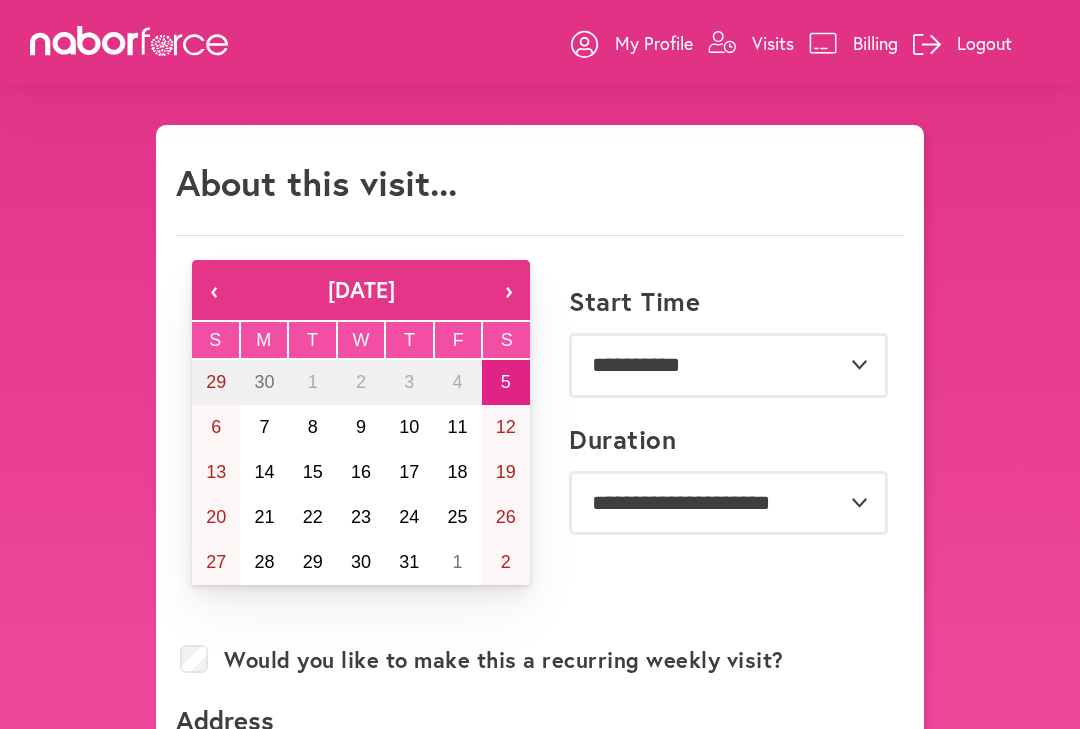 scroll, scrollTop: 0, scrollLeft: 0, axis: both 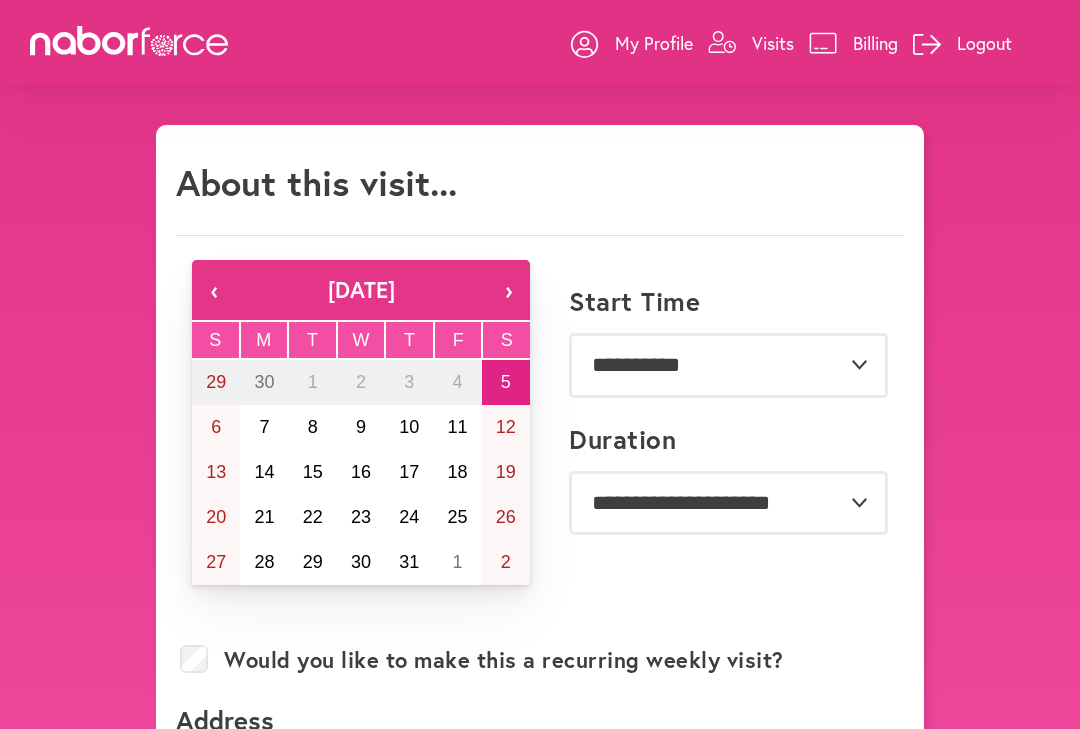 click on "Visits" at bounding box center [773, 43] 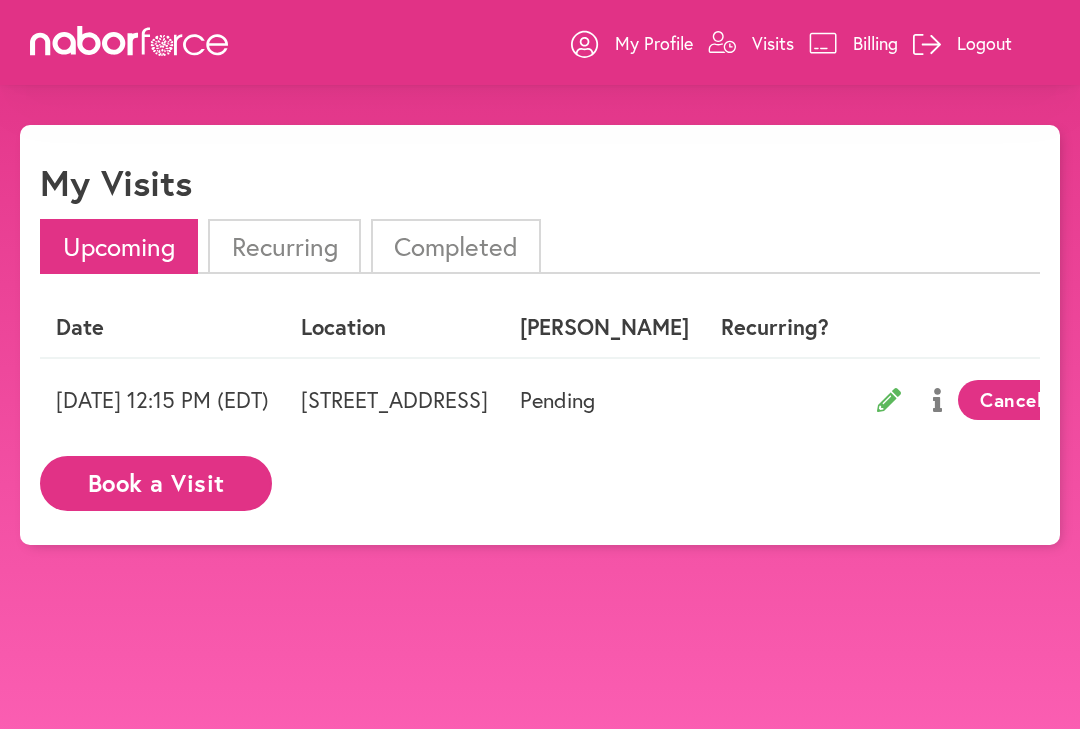 click on "Book a Visit" at bounding box center (156, 483) 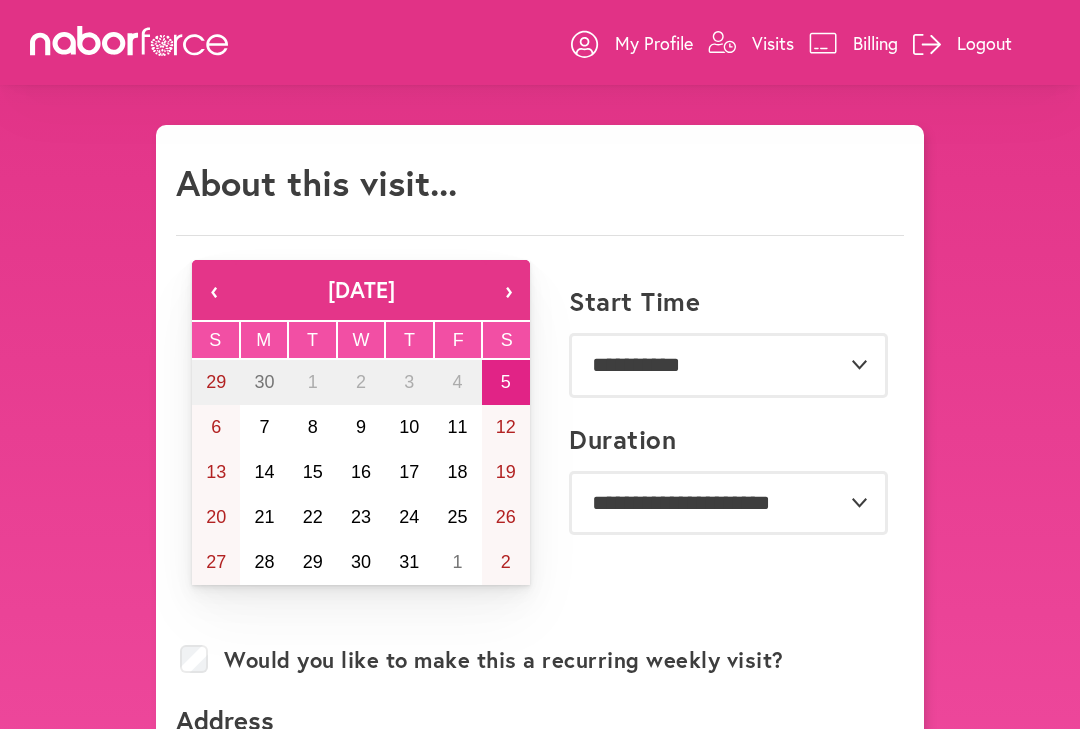 click on "7" at bounding box center [264, 427] 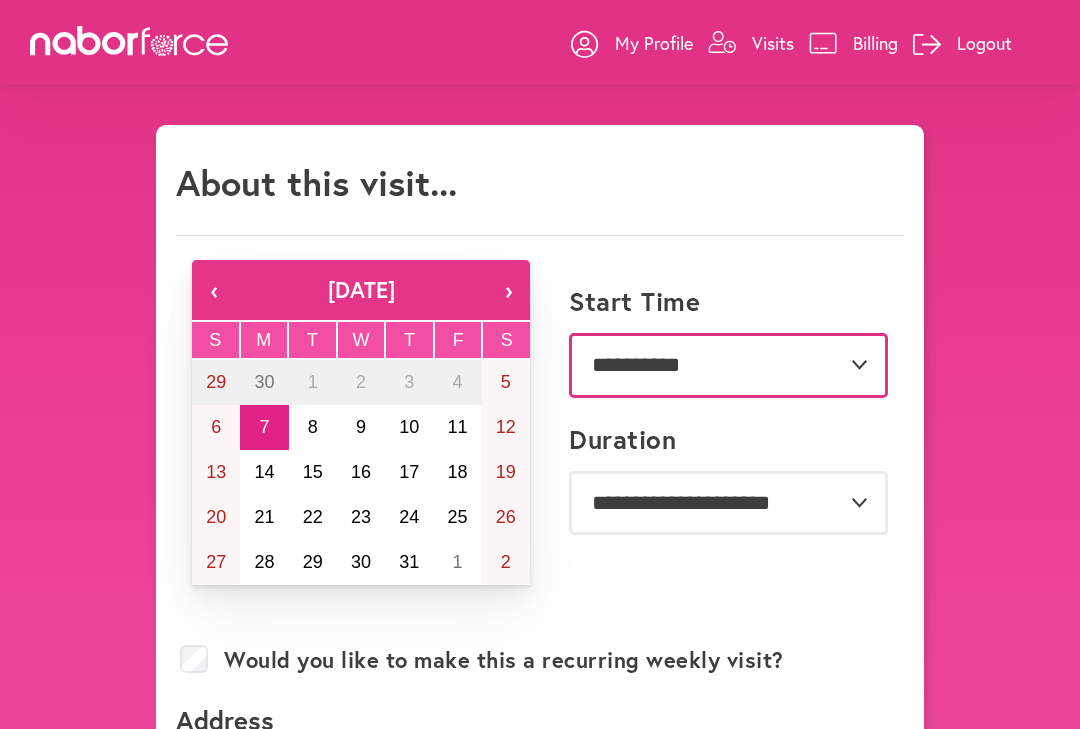 click on "**********" at bounding box center (728, 365) 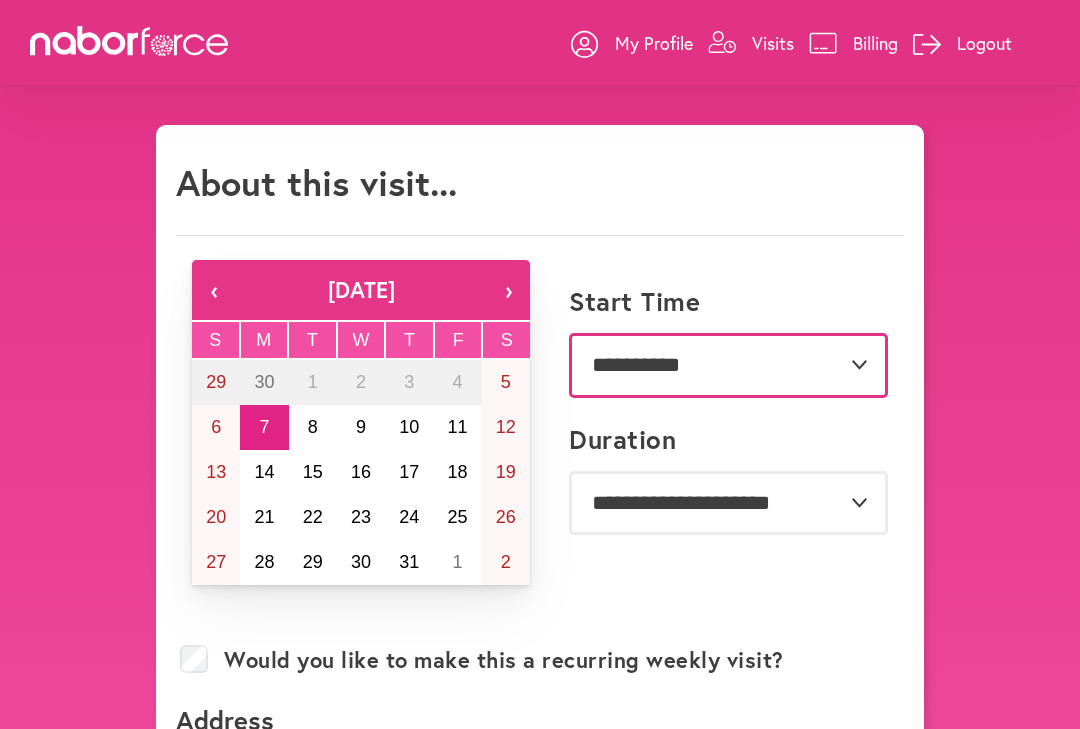 select on "********" 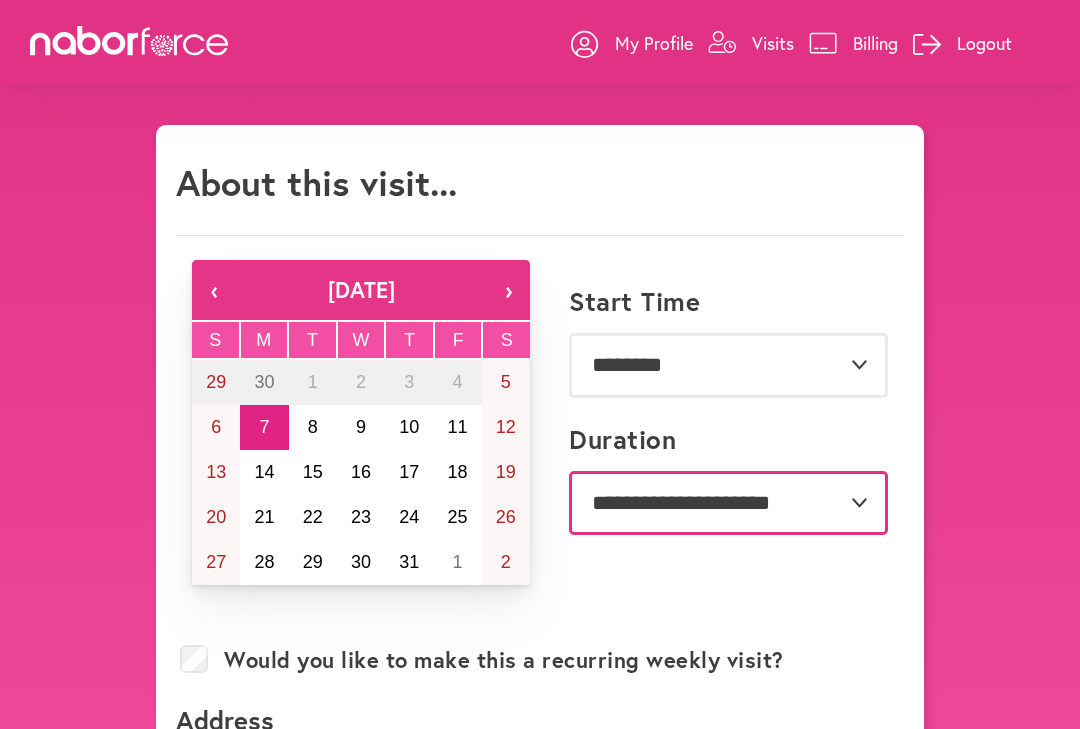 click on "**********" at bounding box center [728, 503] 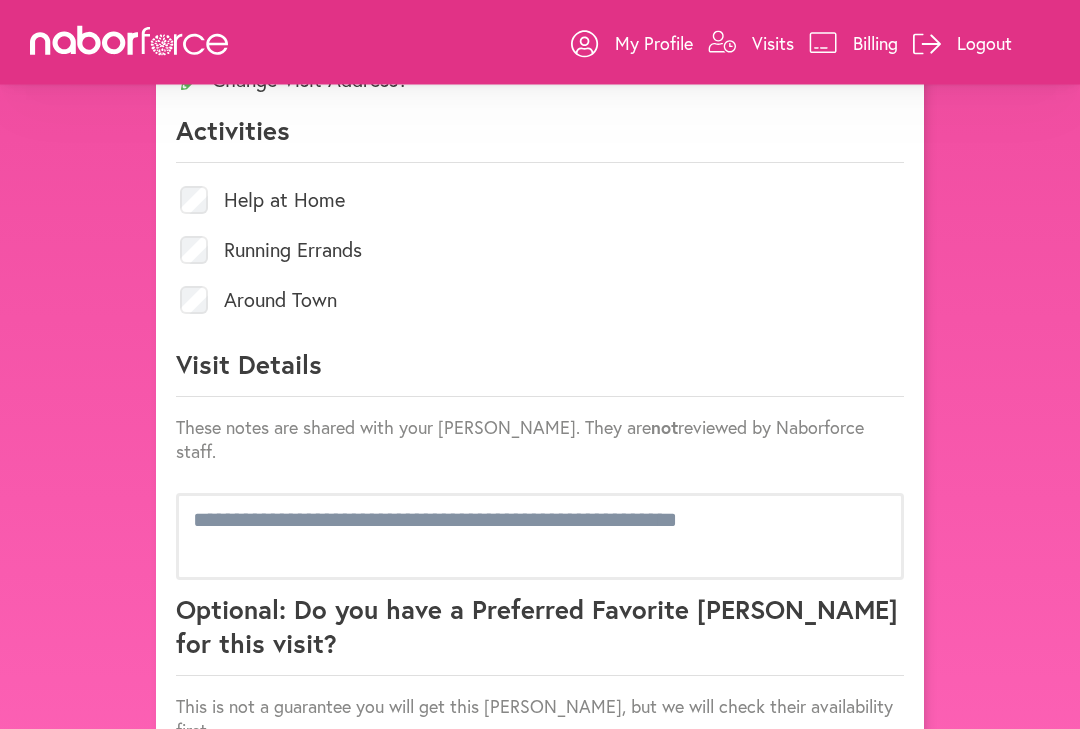 scroll, scrollTop: 907, scrollLeft: 0, axis: vertical 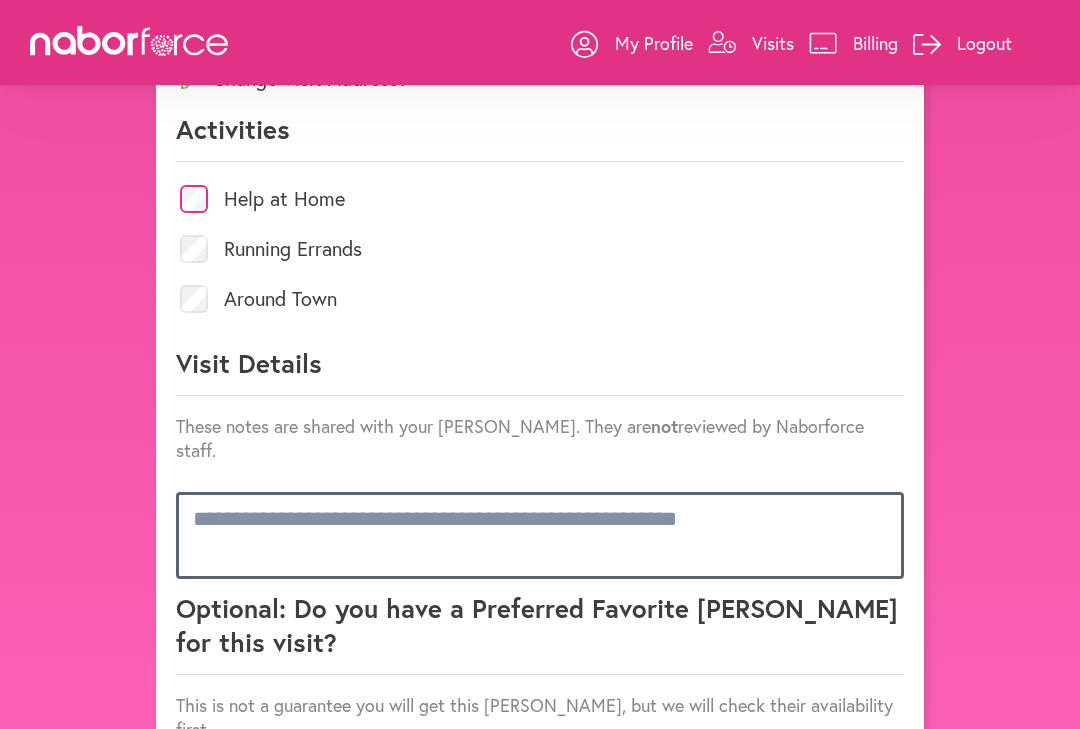 click at bounding box center [540, 535] 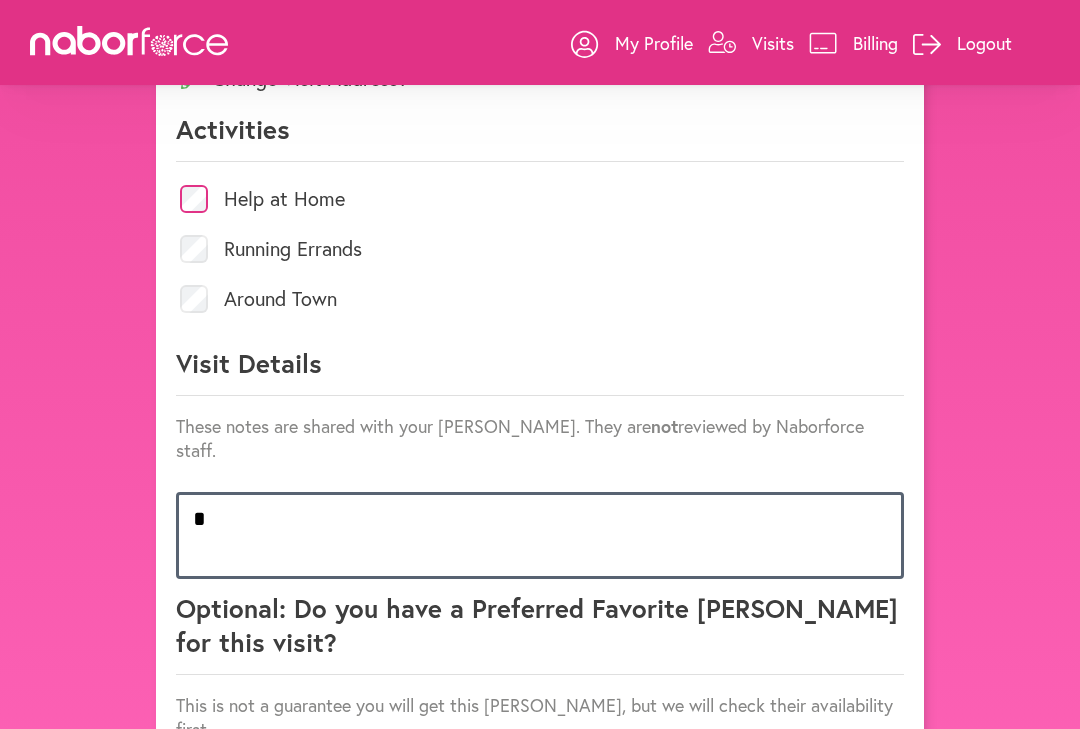 scroll, scrollTop: 1, scrollLeft: 0, axis: vertical 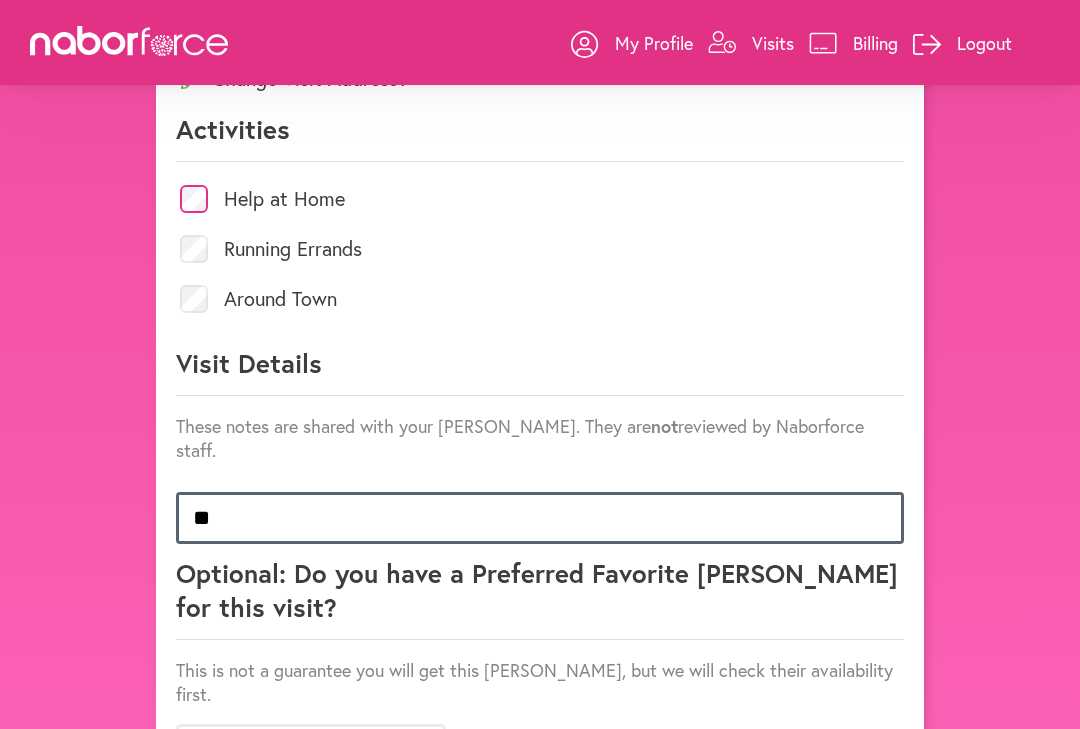 type on "*" 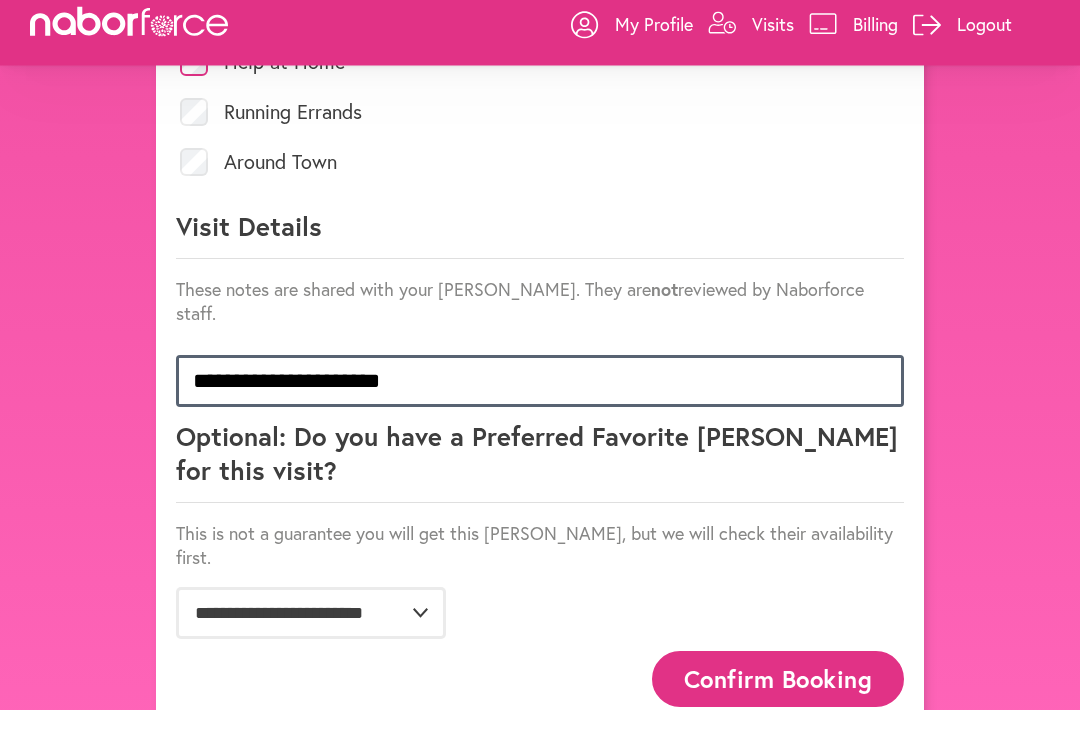 scroll, scrollTop: 1044, scrollLeft: 0, axis: vertical 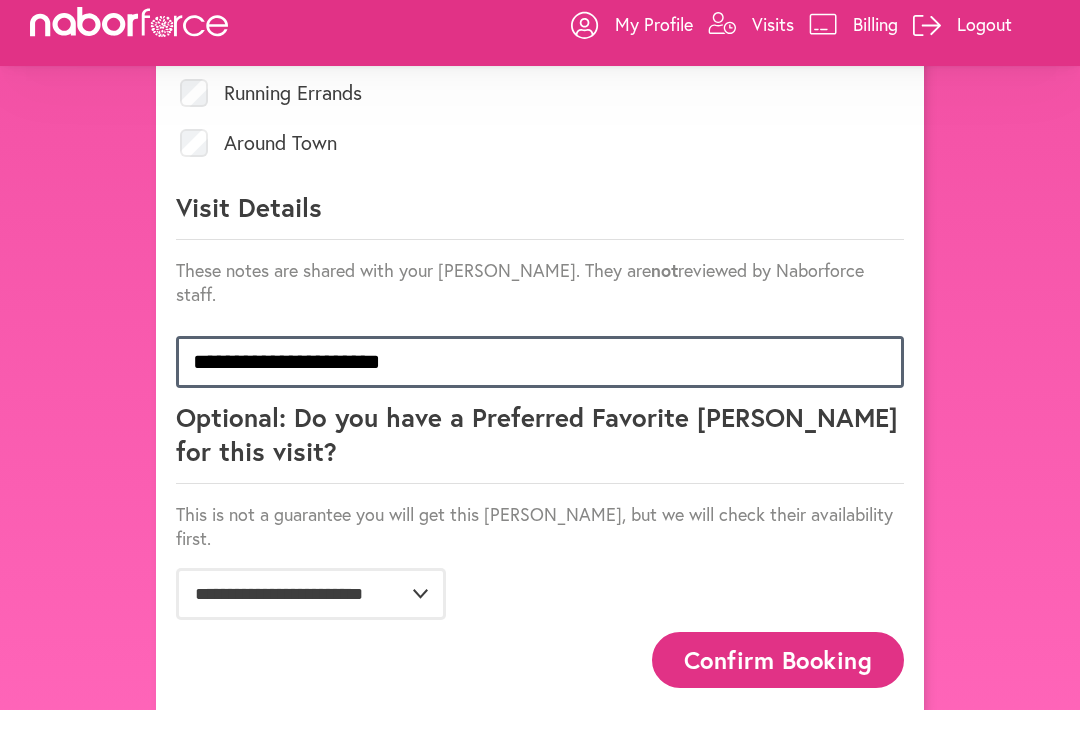 type on "**********" 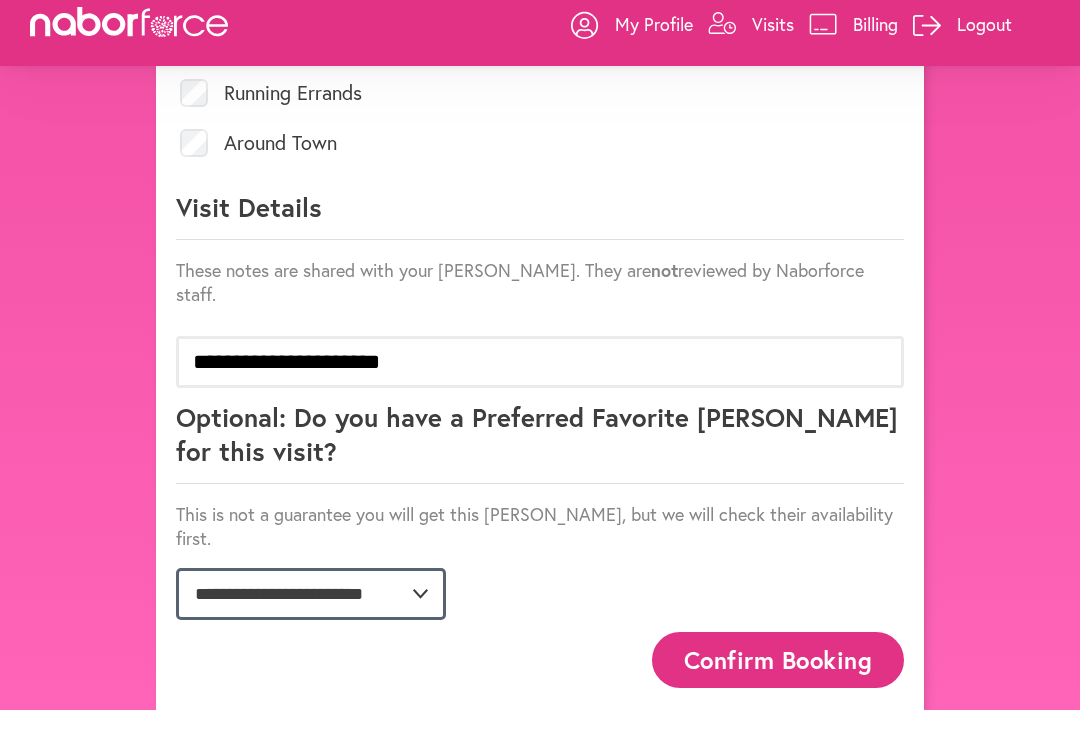 click on "**********" 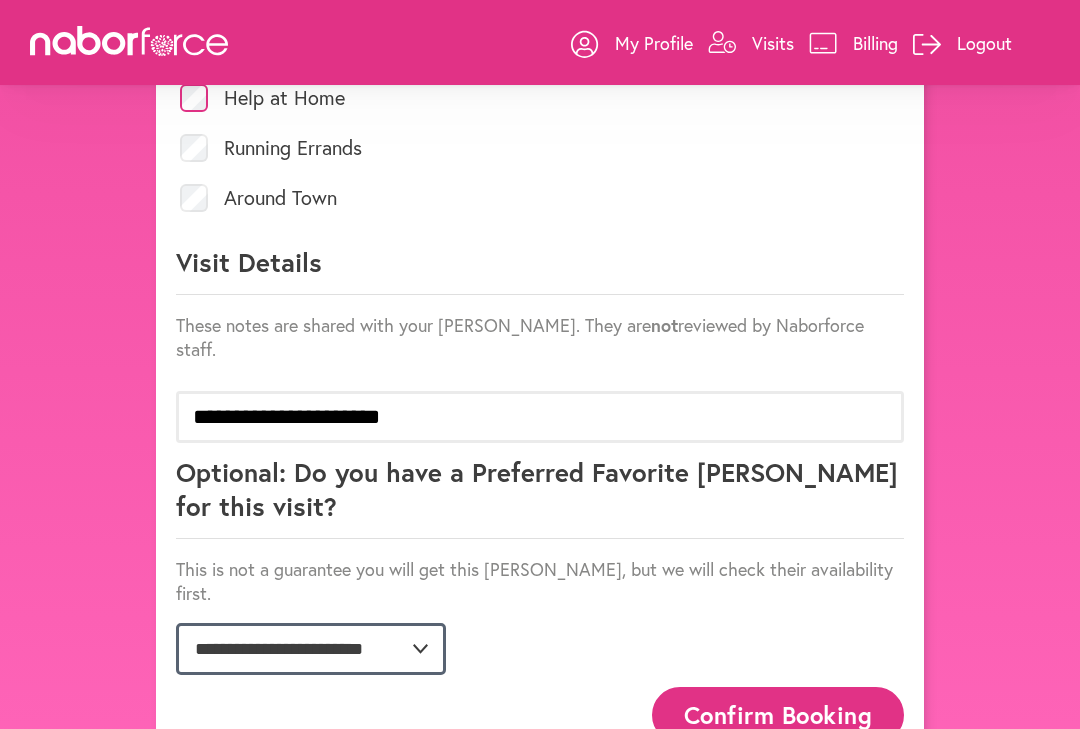 select on "**********" 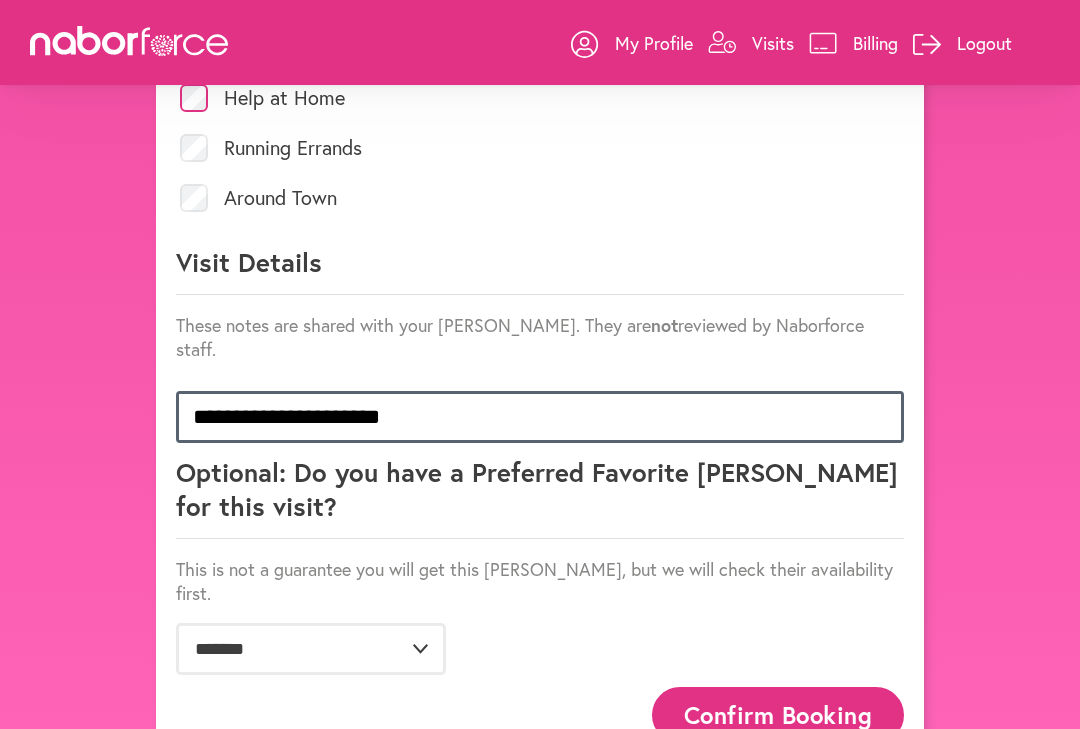 click on "**********" at bounding box center (540, 417) 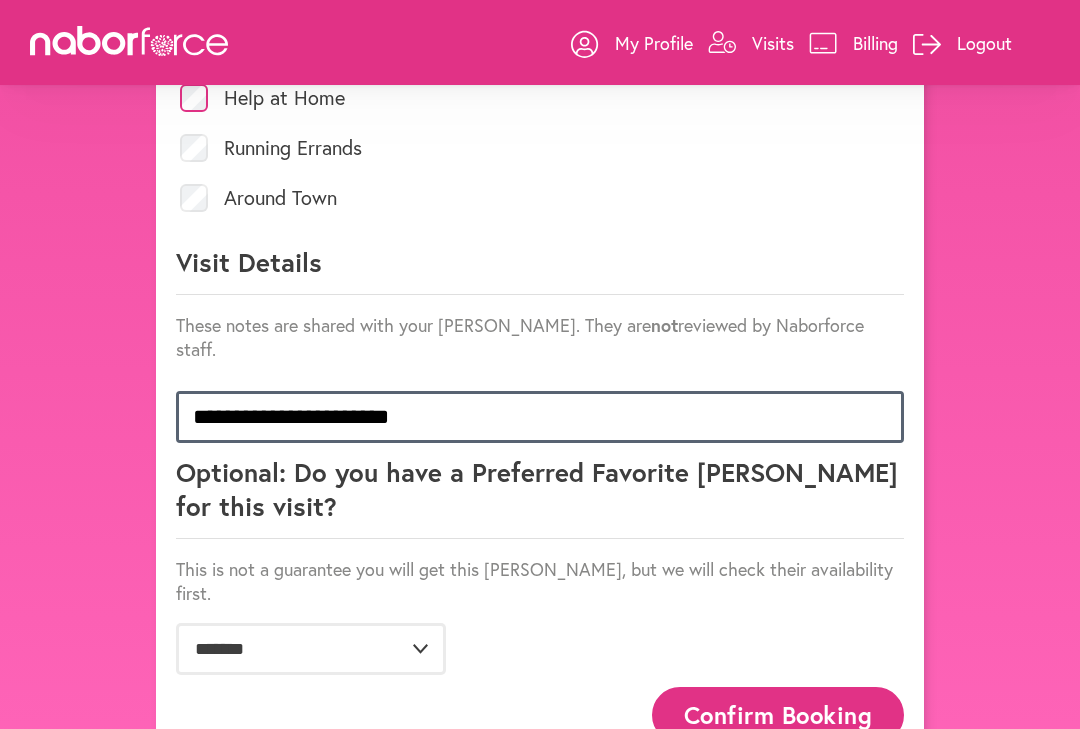 scroll, scrollTop: 1, scrollLeft: 0, axis: vertical 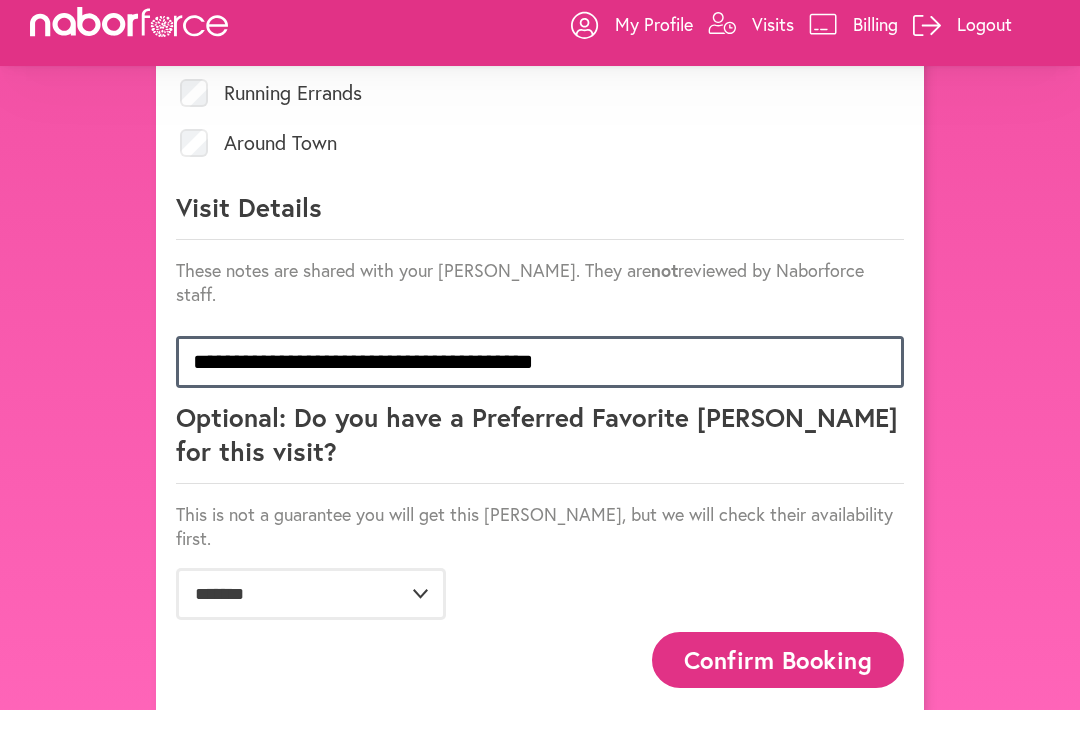 type on "**********" 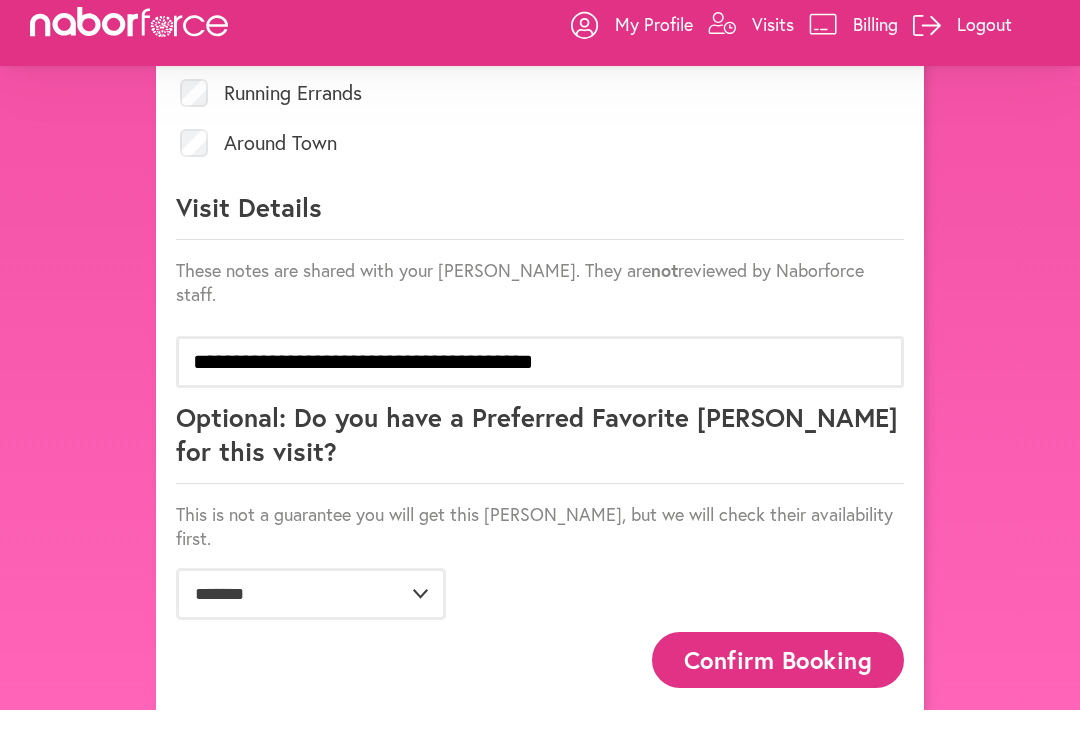 click on "Confirm Booking" at bounding box center [778, 678] 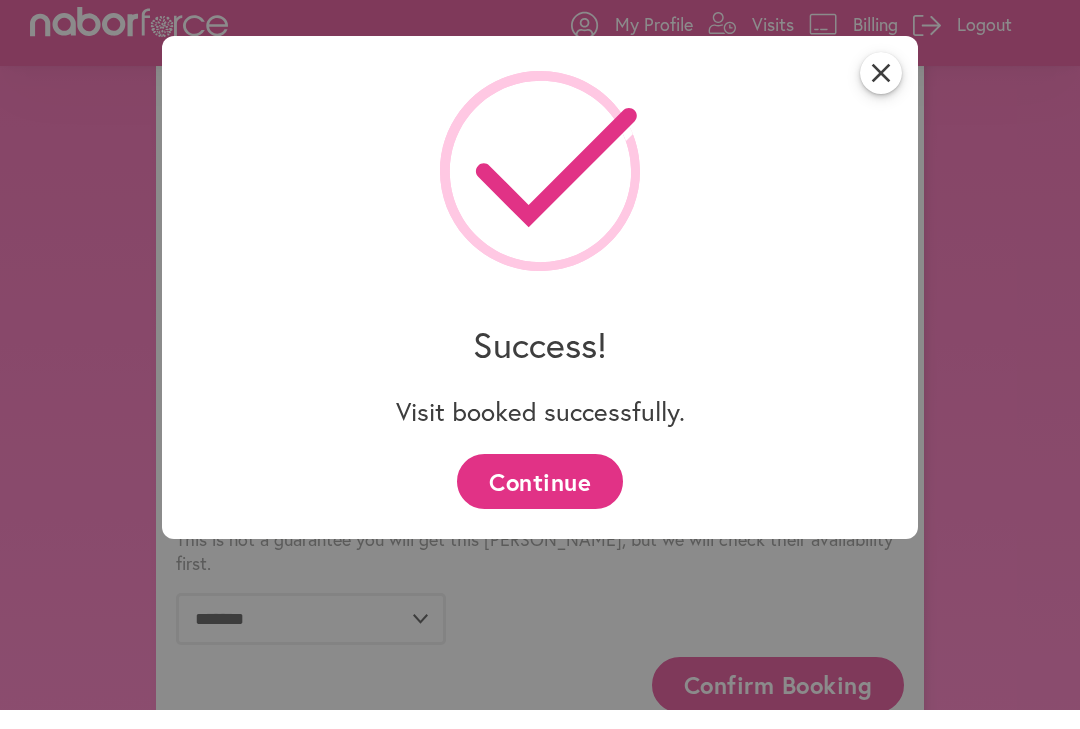 scroll, scrollTop: 983, scrollLeft: 0, axis: vertical 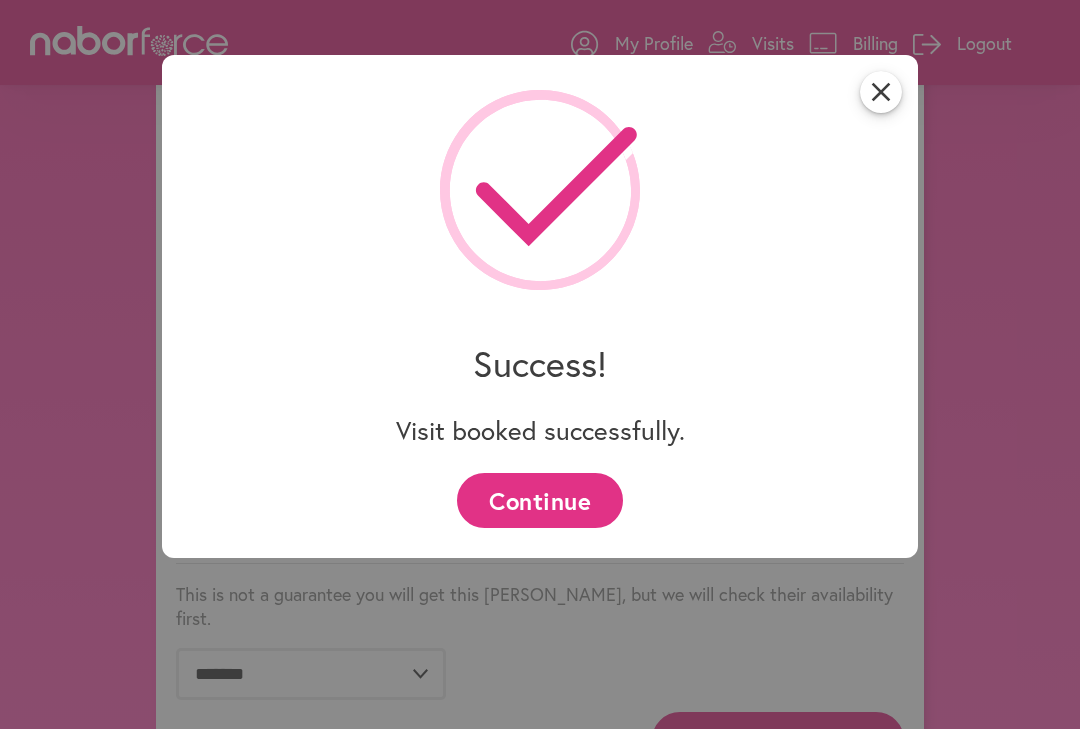 click on "close" at bounding box center (881, 92) 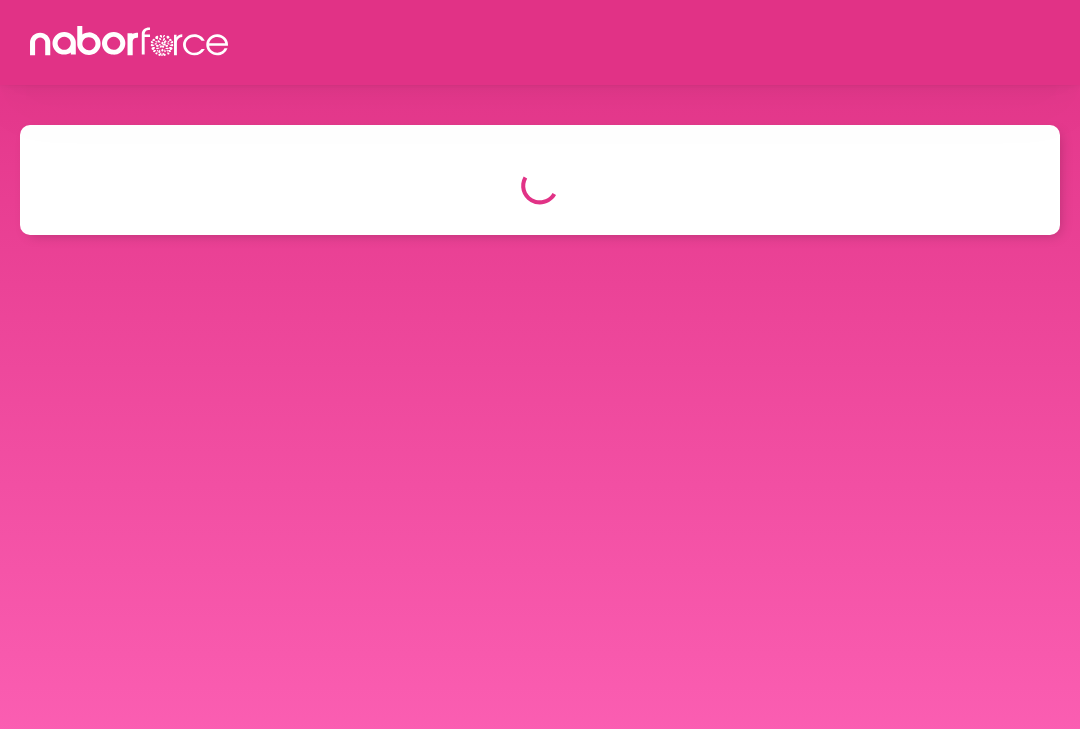 scroll, scrollTop: 0, scrollLeft: 0, axis: both 